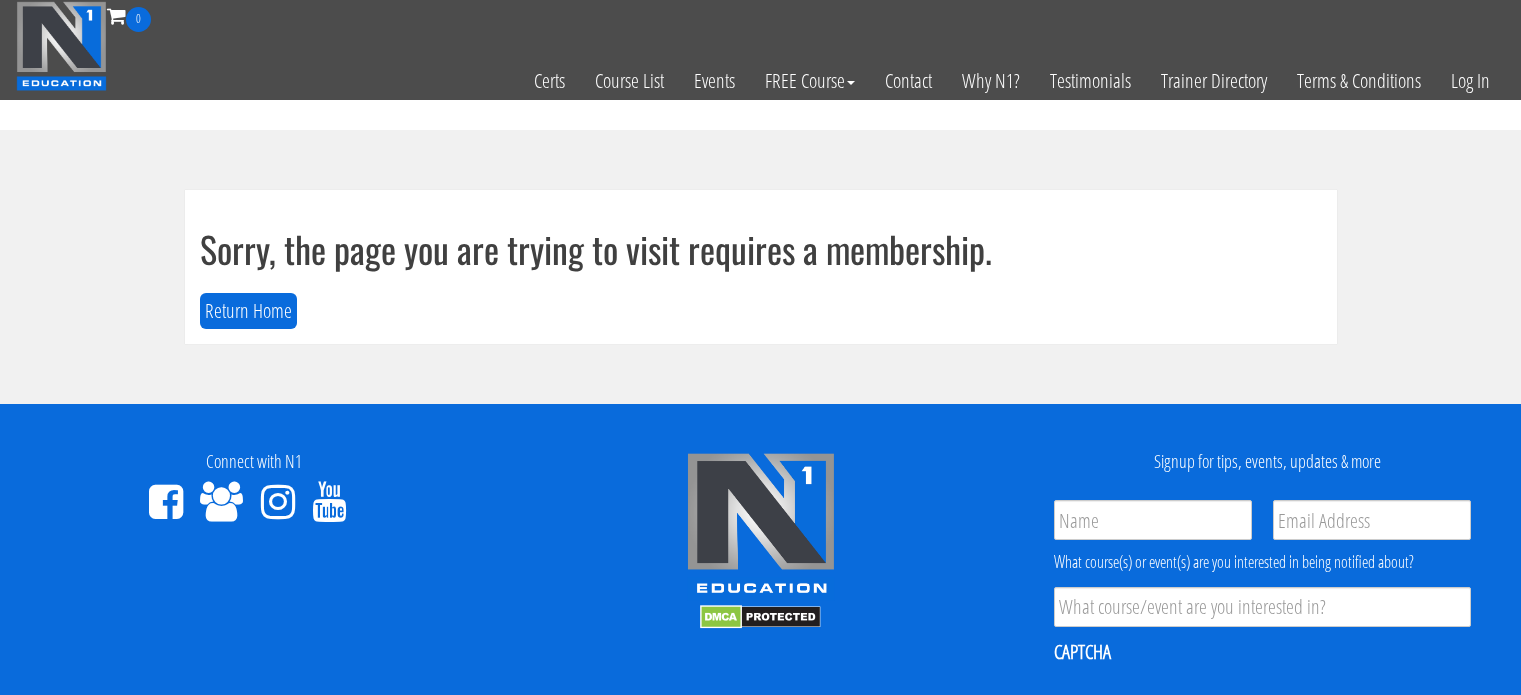 scroll, scrollTop: 0, scrollLeft: 0, axis: both 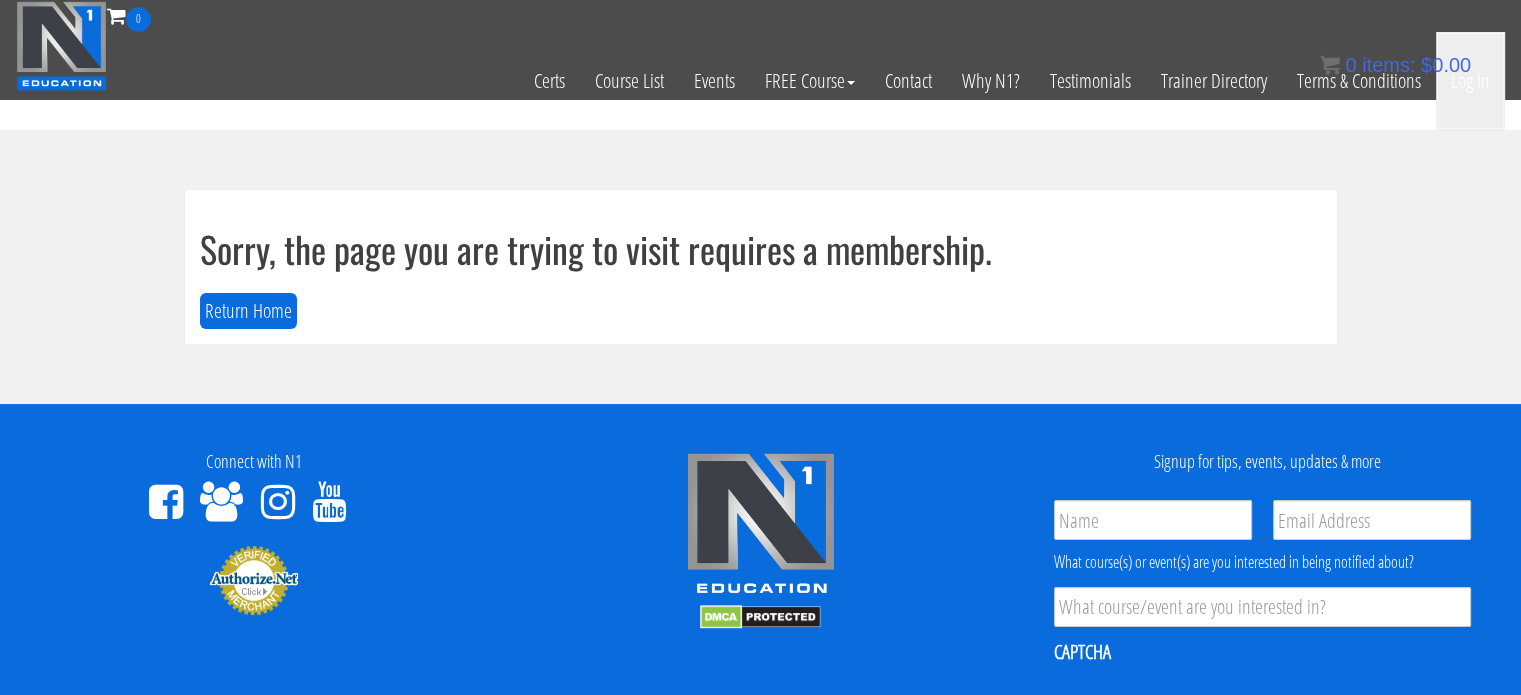 drag, startPoint x: 1459, startPoint y: 80, endPoint x: 1285, endPoint y: 286, distance: 269.65164 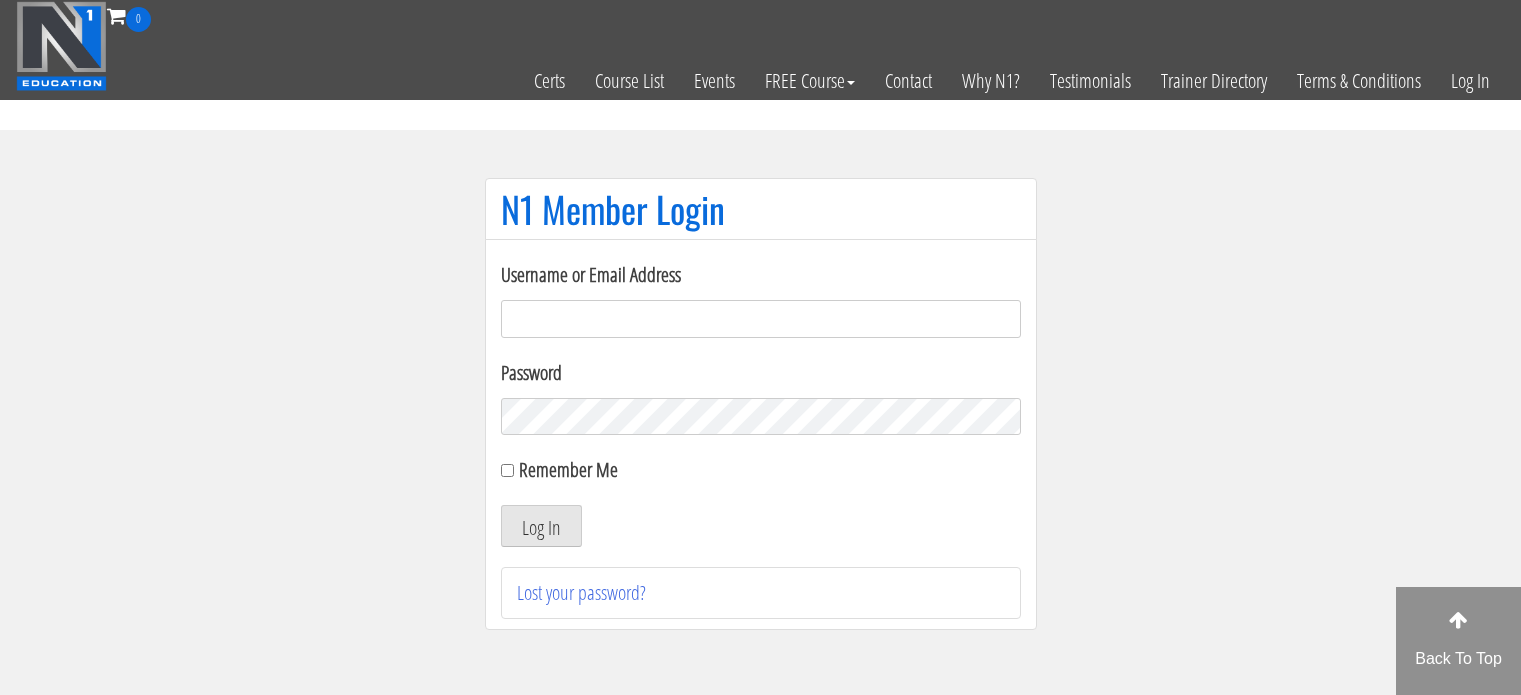 scroll, scrollTop: 0, scrollLeft: 0, axis: both 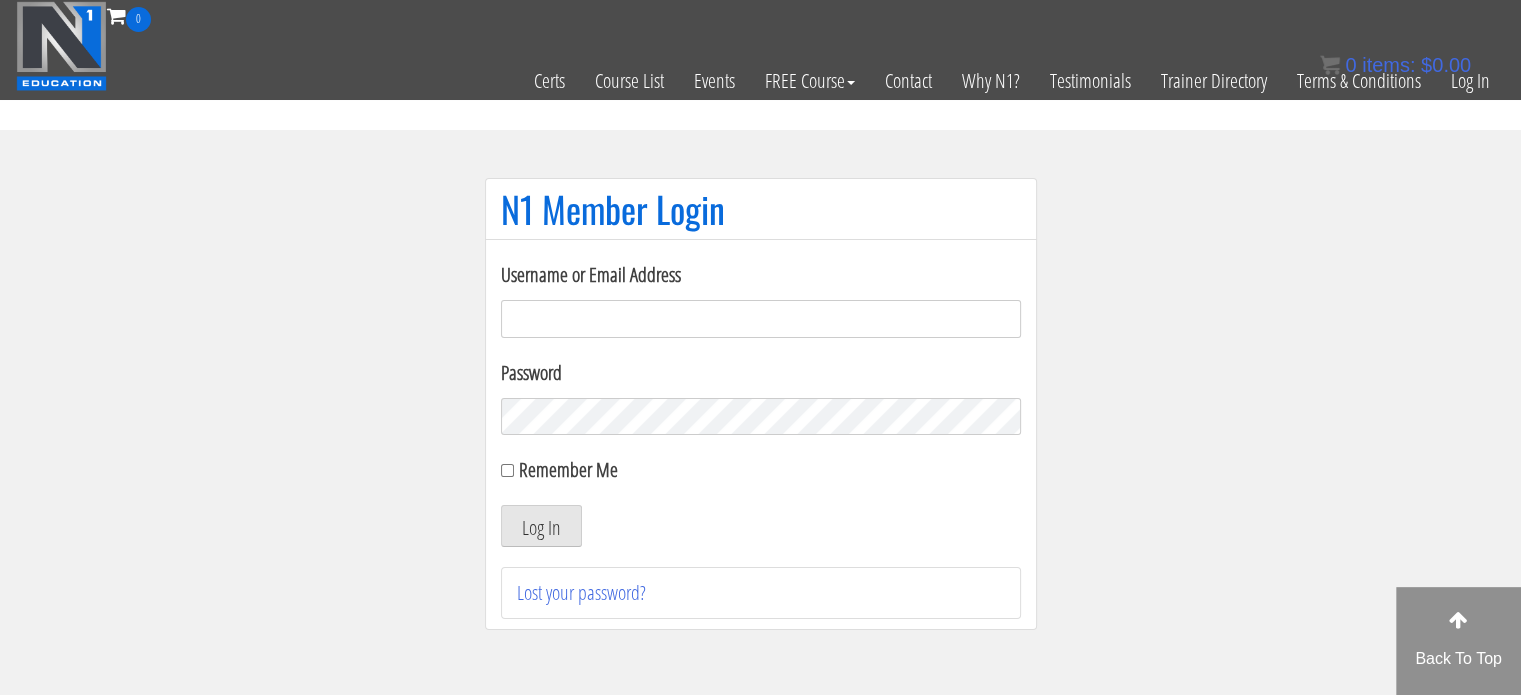 type on "jcoombes.cop@rothleylaw.com" 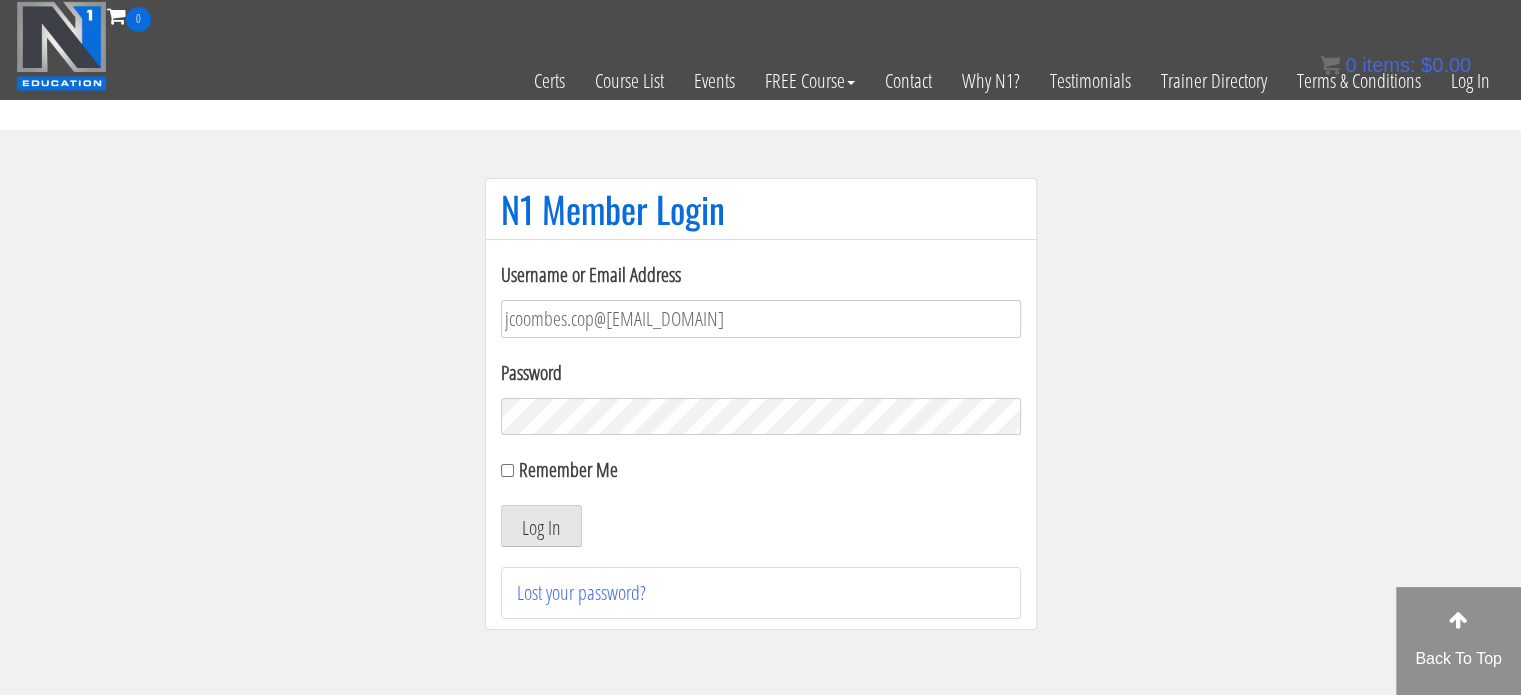 click on "Log In" at bounding box center (541, 526) 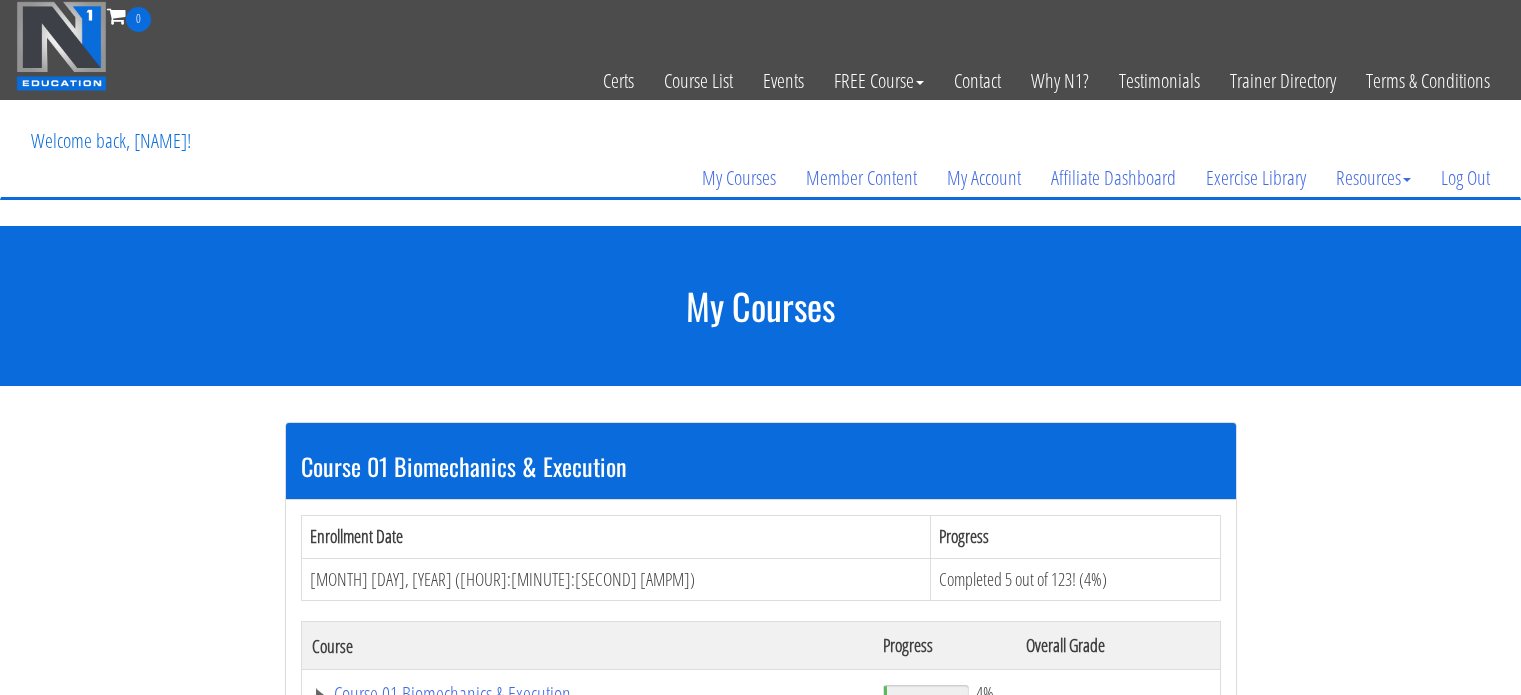 scroll, scrollTop: 0, scrollLeft: 0, axis: both 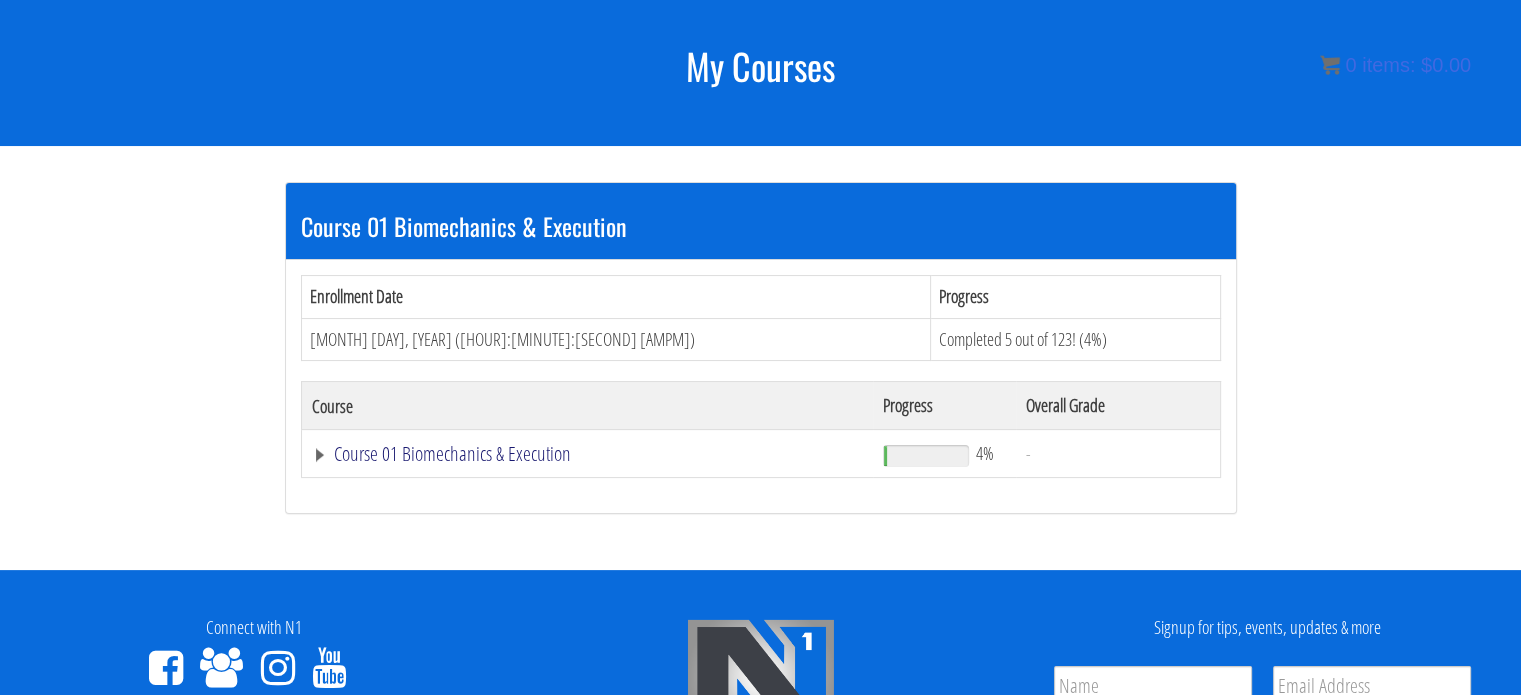 click on "Course 01 Biomechanics & Execution" at bounding box center (588, 454) 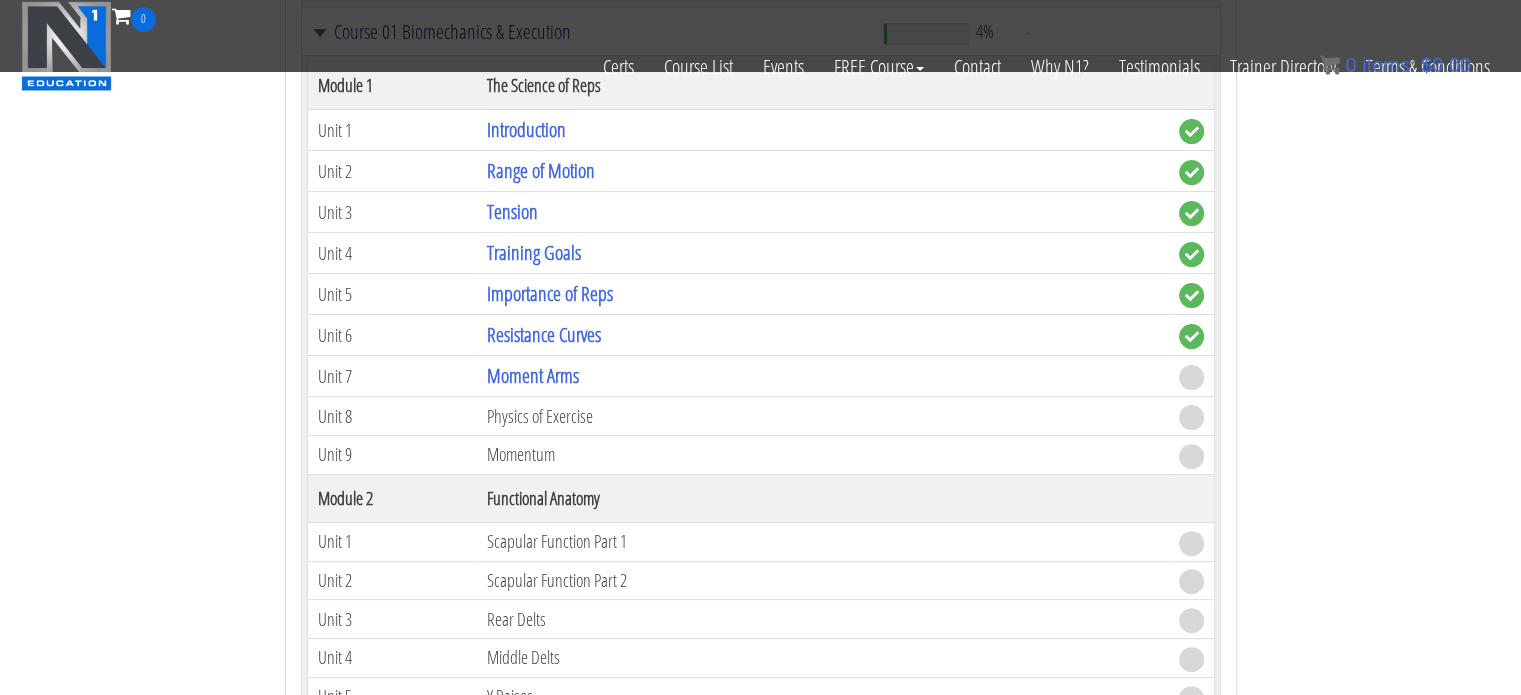 scroll, scrollTop: 544, scrollLeft: 0, axis: vertical 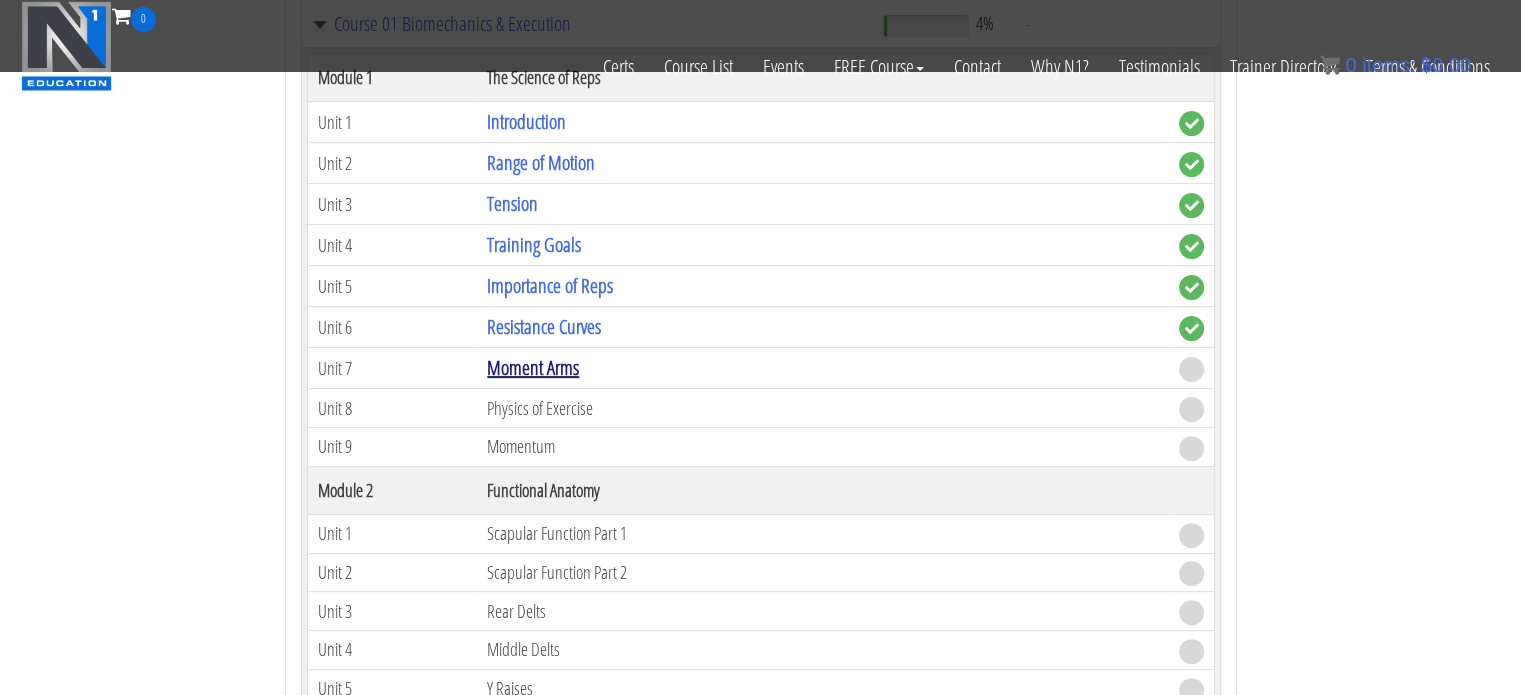 click on "Moment Arms" at bounding box center [533, 367] 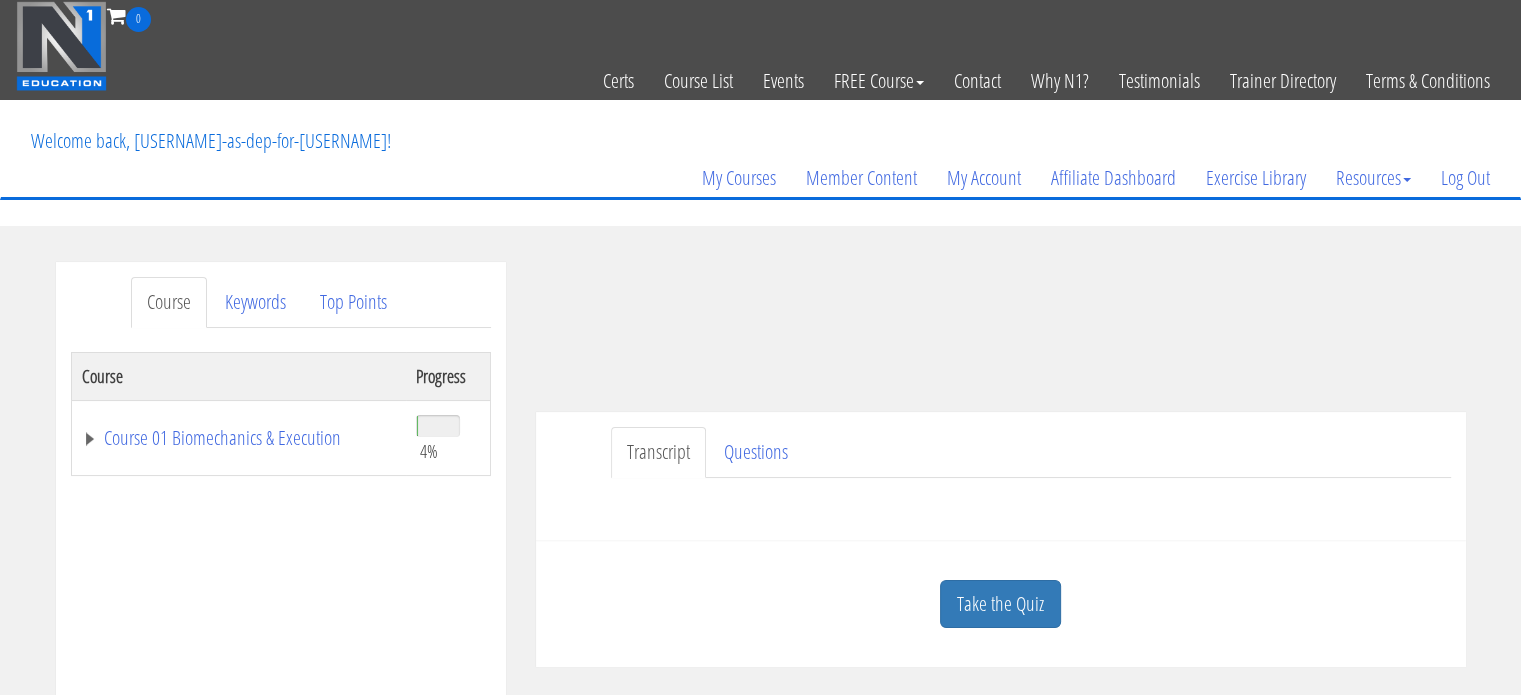 scroll, scrollTop: 0, scrollLeft: 0, axis: both 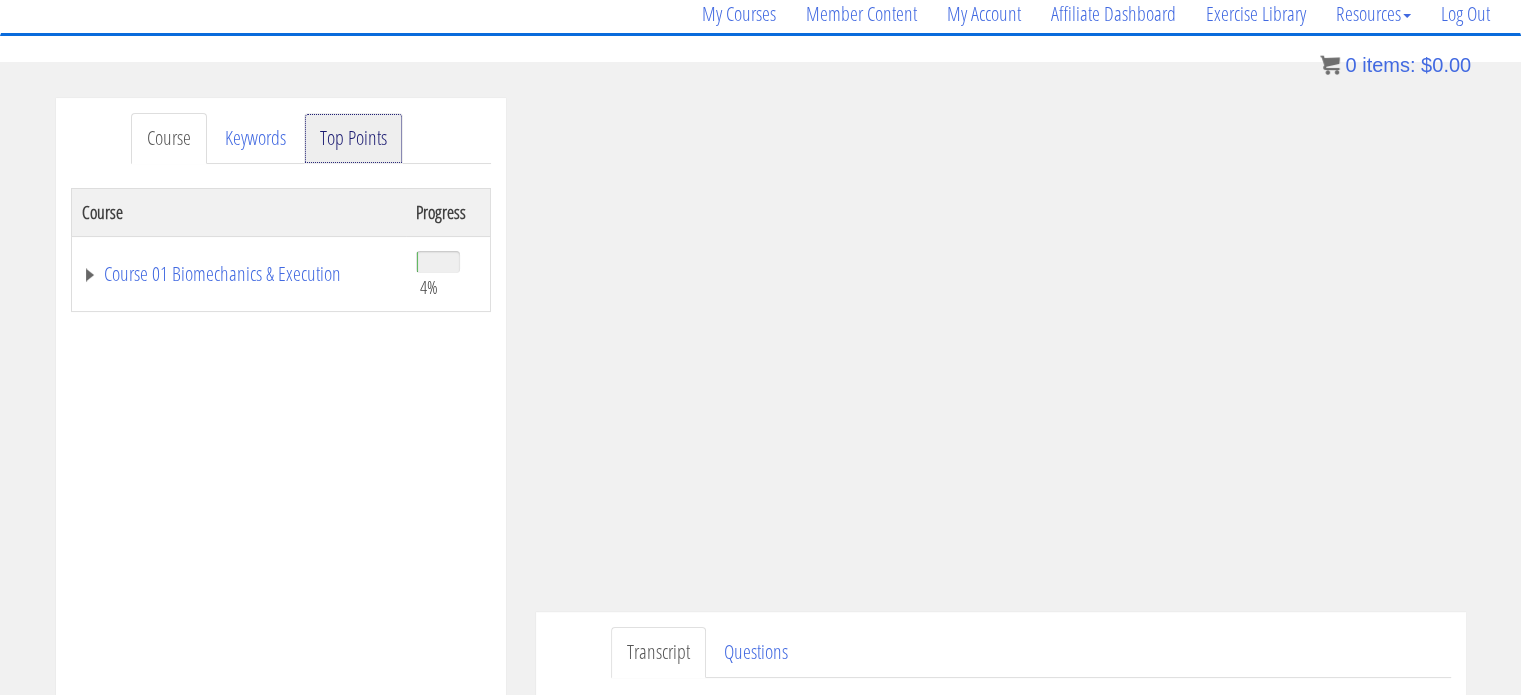 click on "Top Points" at bounding box center (353, 138) 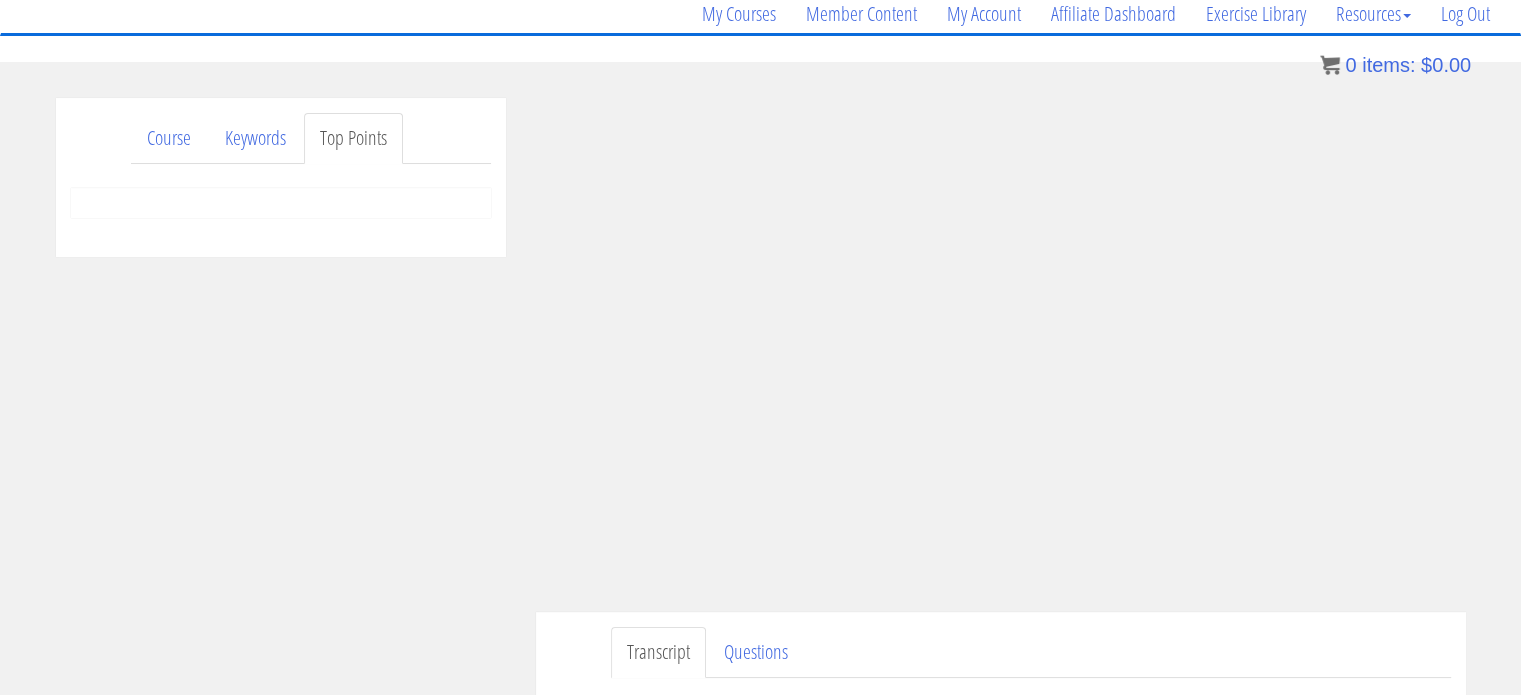 click on "Top Points" at bounding box center (353, 138) 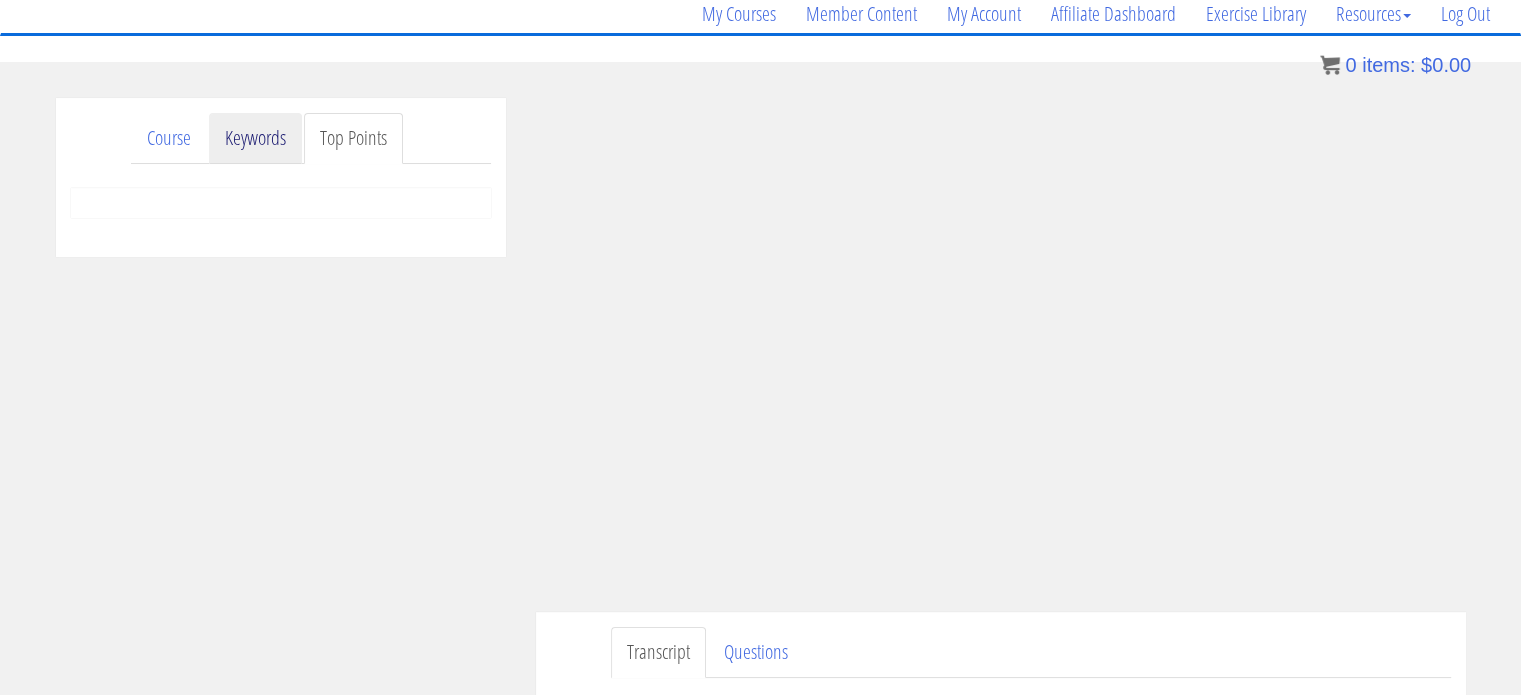 click on "Keywords" at bounding box center (255, 138) 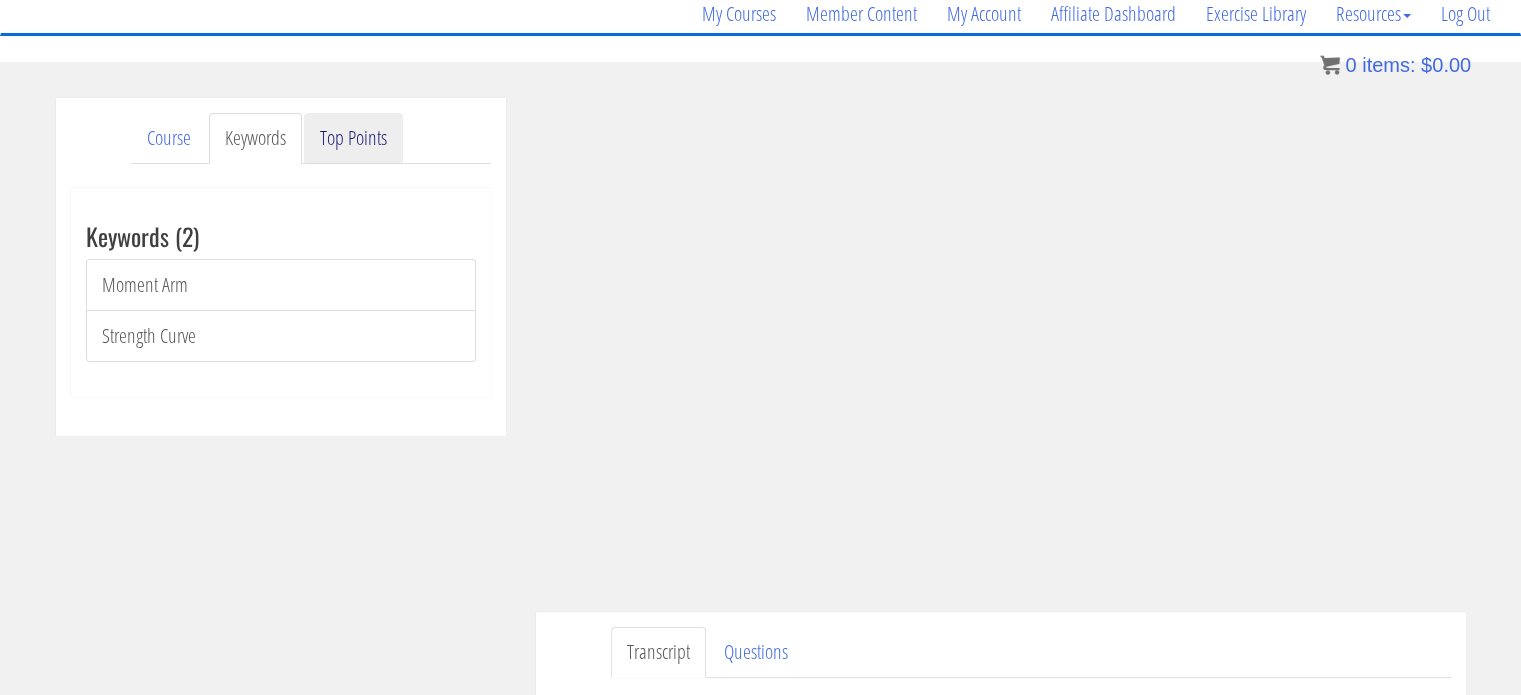click on "Top Points" at bounding box center (353, 138) 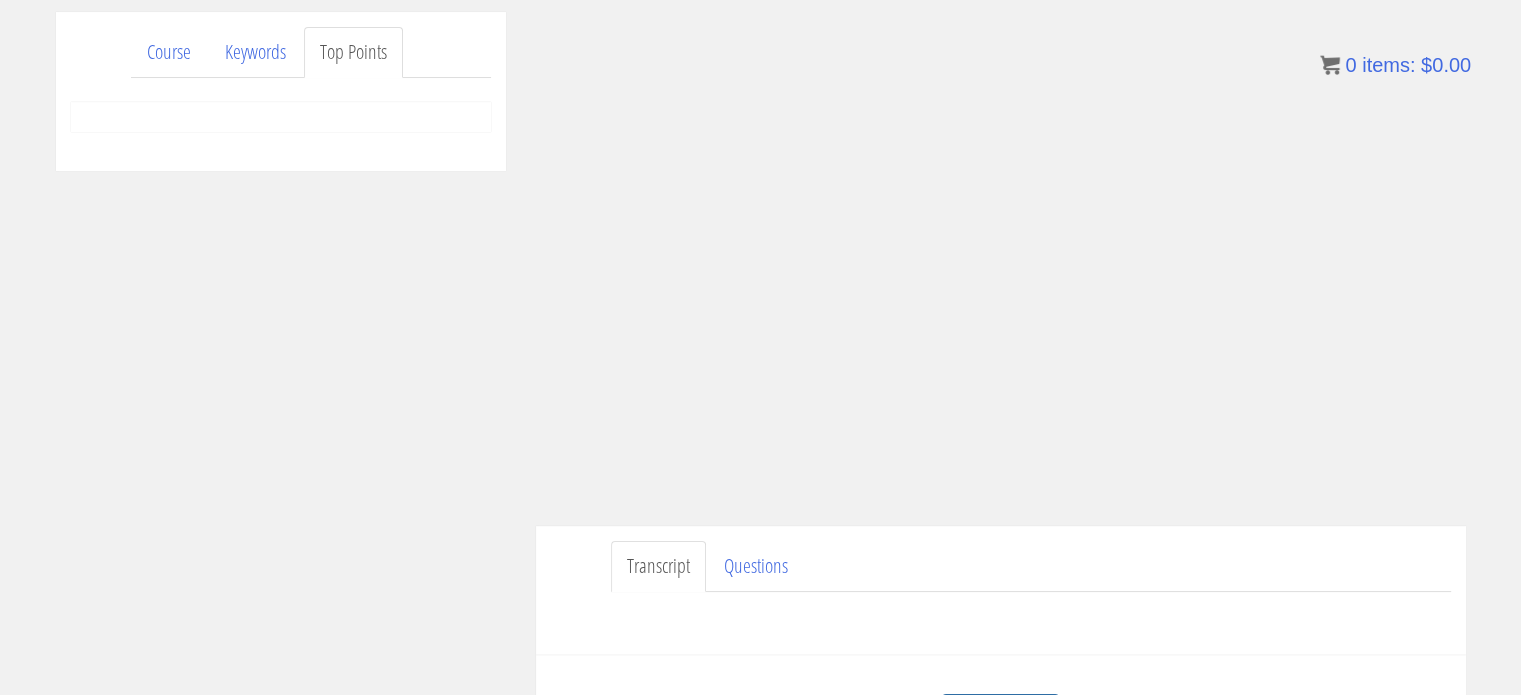 scroll, scrollTop: 256, scrollLeft: 0, axis: vertical 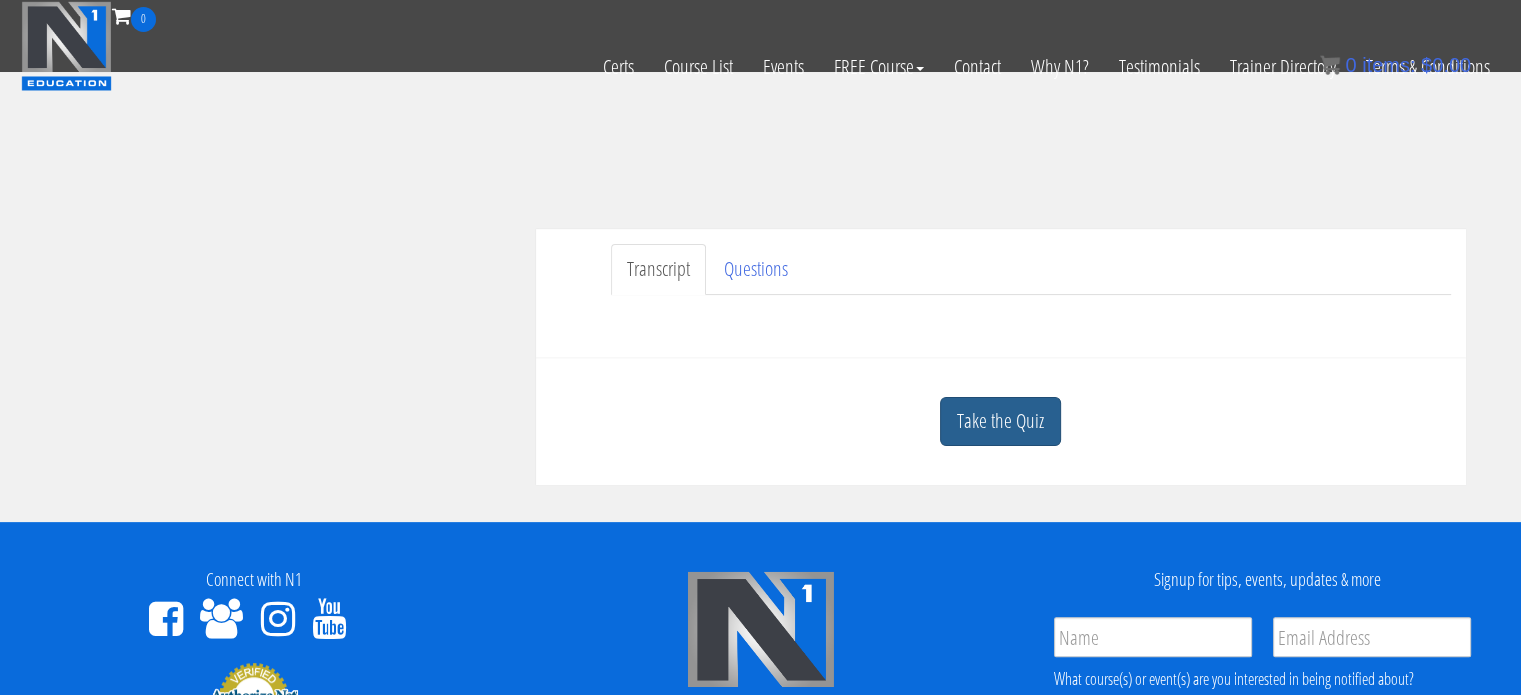 click on "Take the Quiz" at bounding box center (1000, 421) 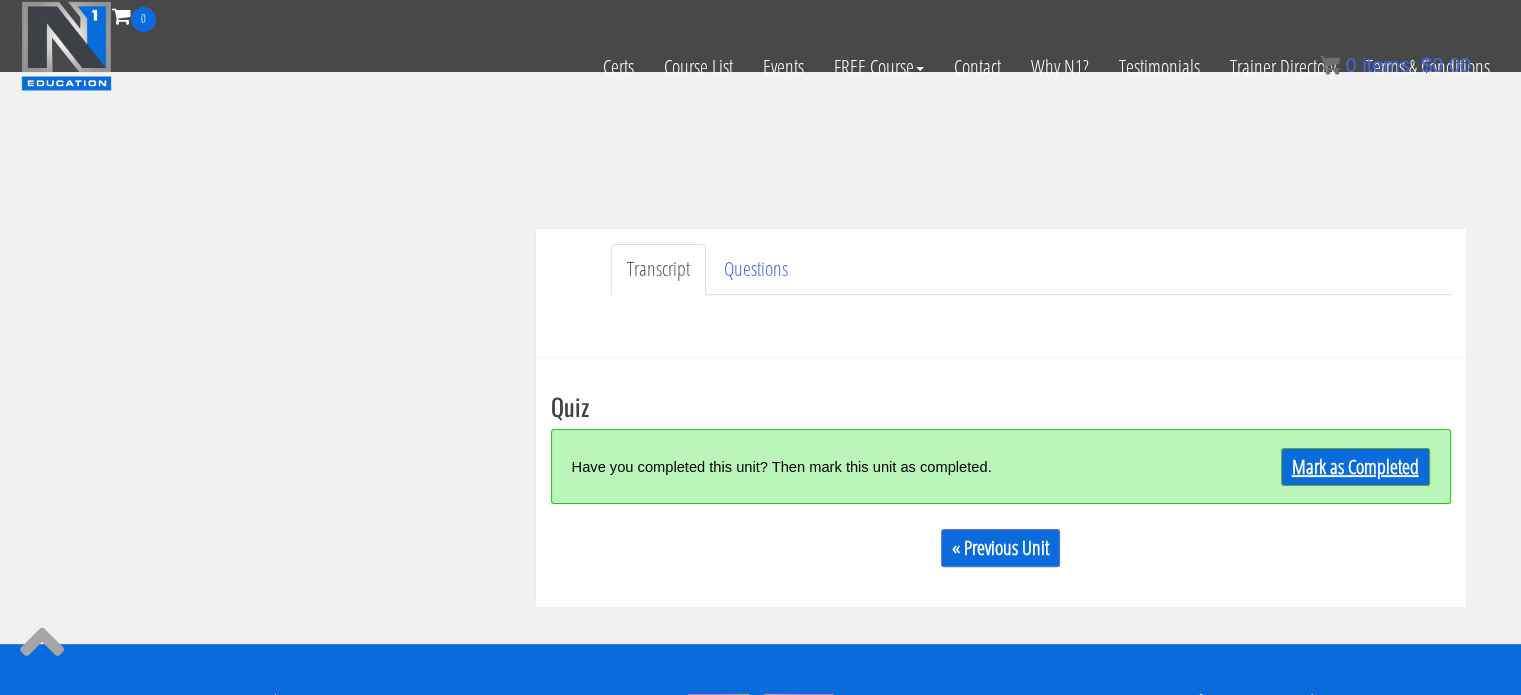 click on "Mark as Completed" at bounding box center (1355, 467) 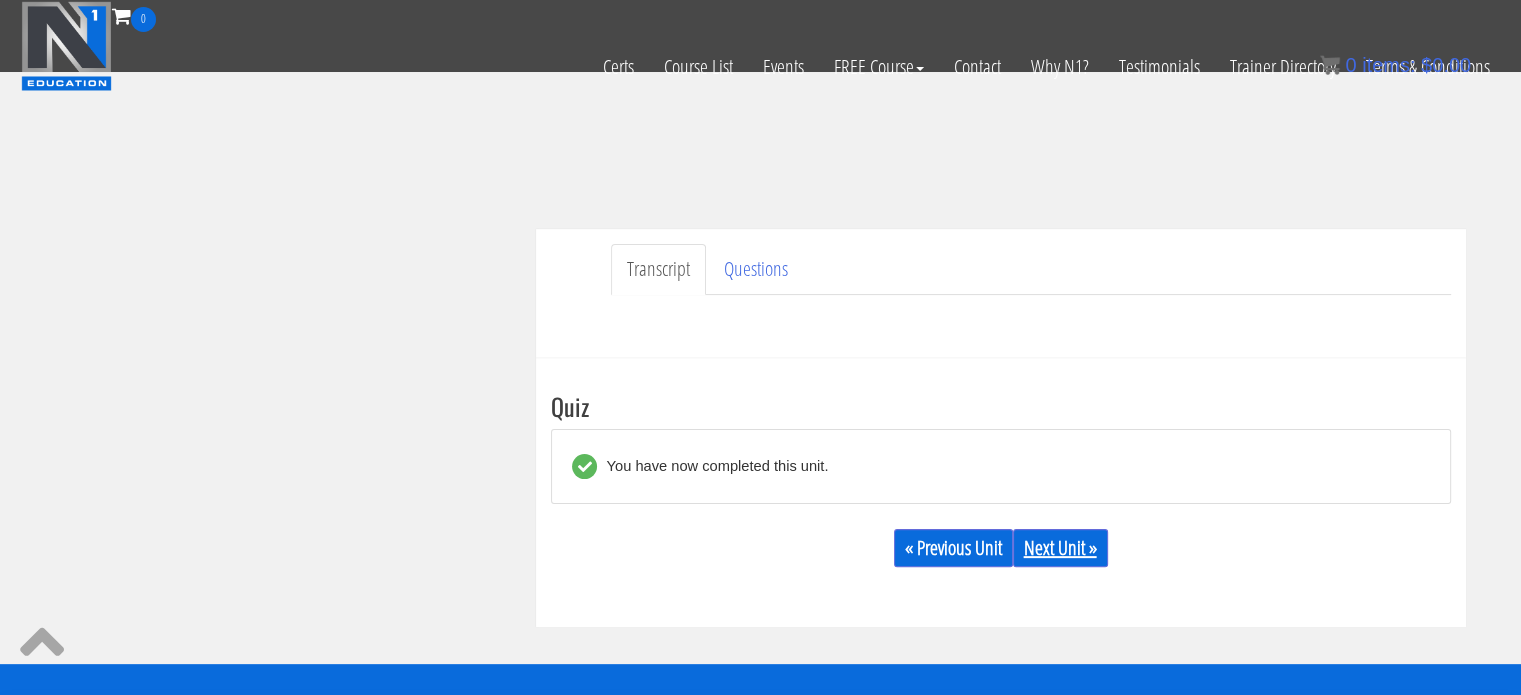 click on "Next Unit »" at bounding box center [1060, 548] 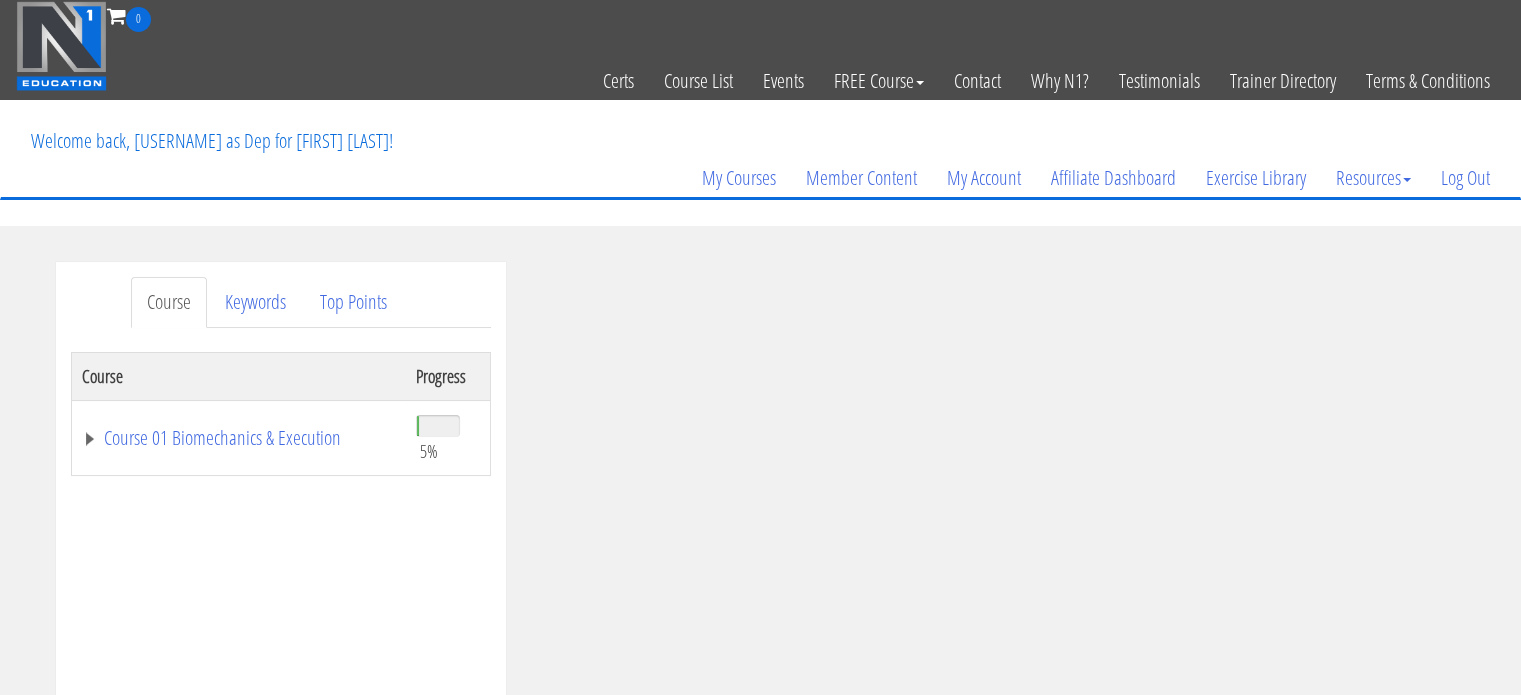 scroll, scrollTop: 0, scrollLeft: 0, axis: both 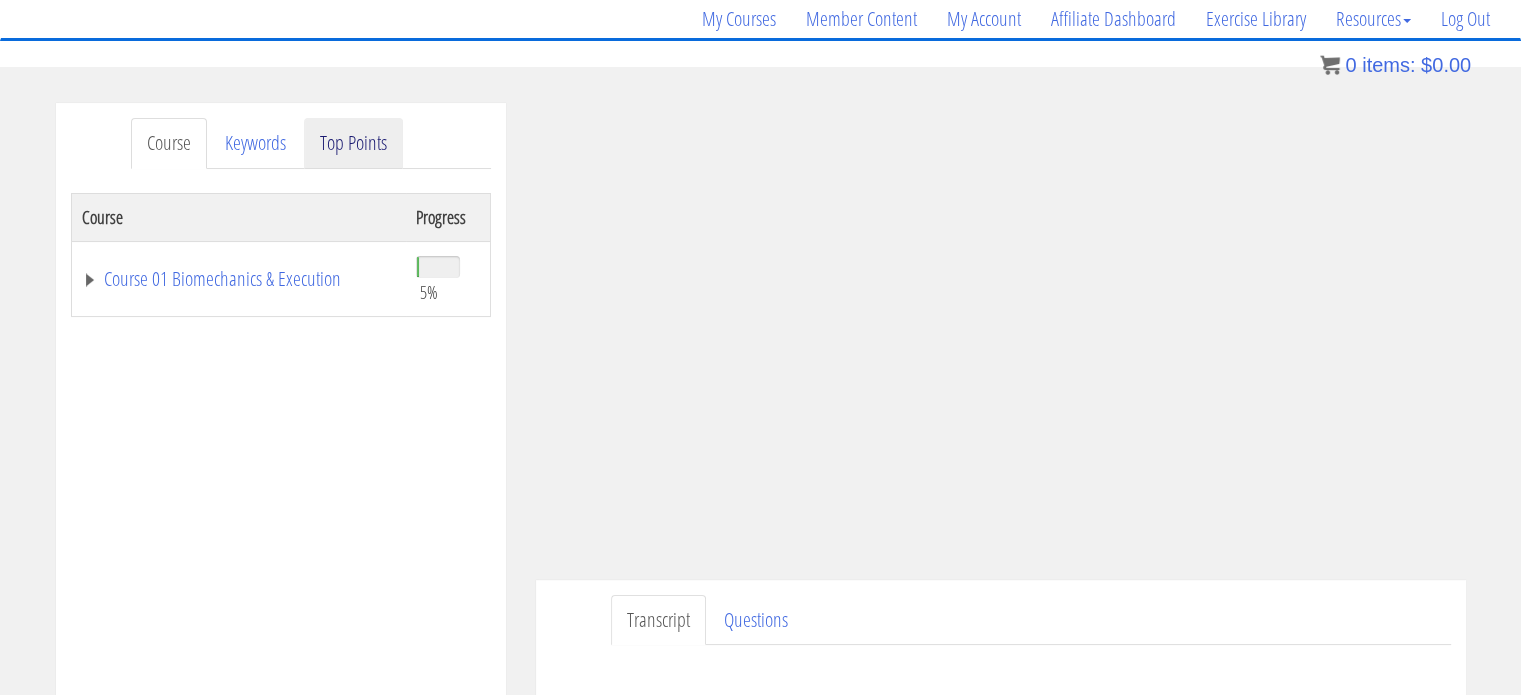 click on "Top Points" at bounding box center [353, 143] 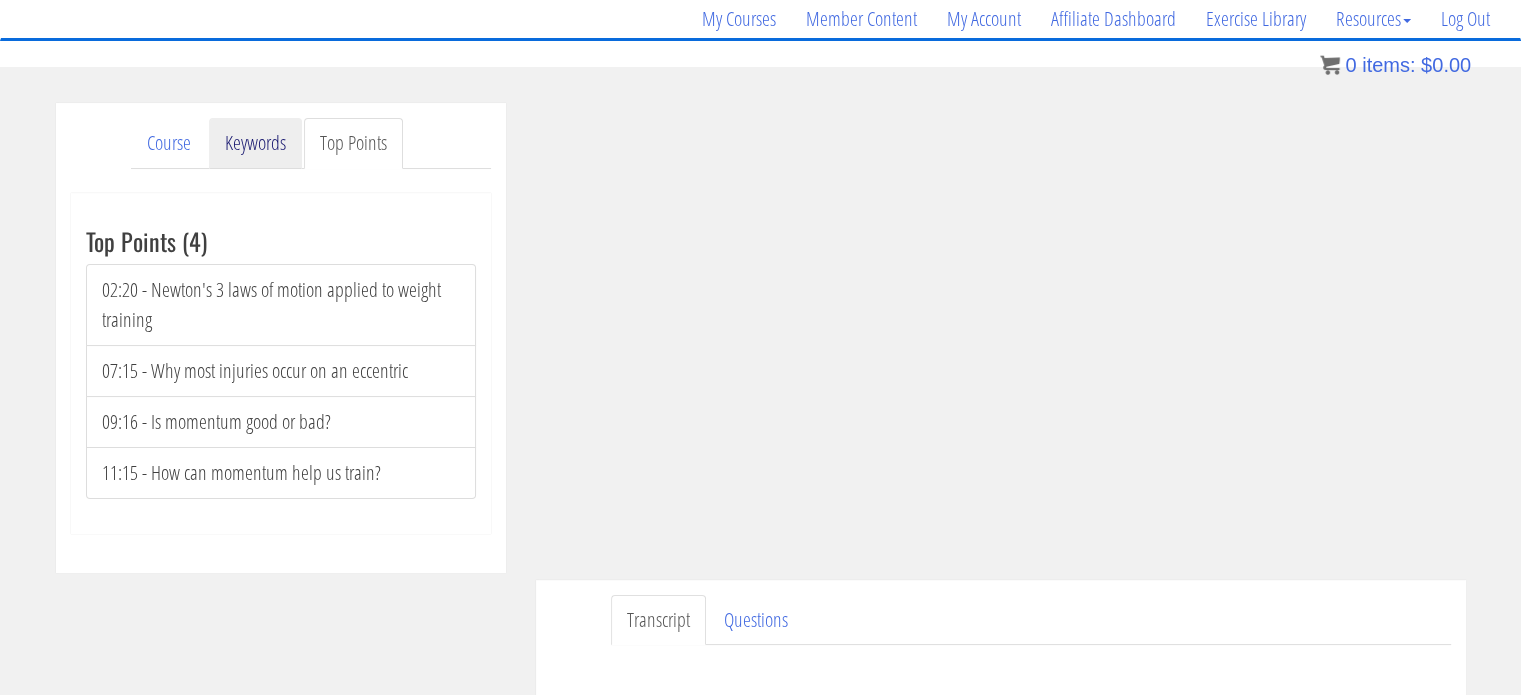 click on "Keywords" at bounding box center [255, 143] 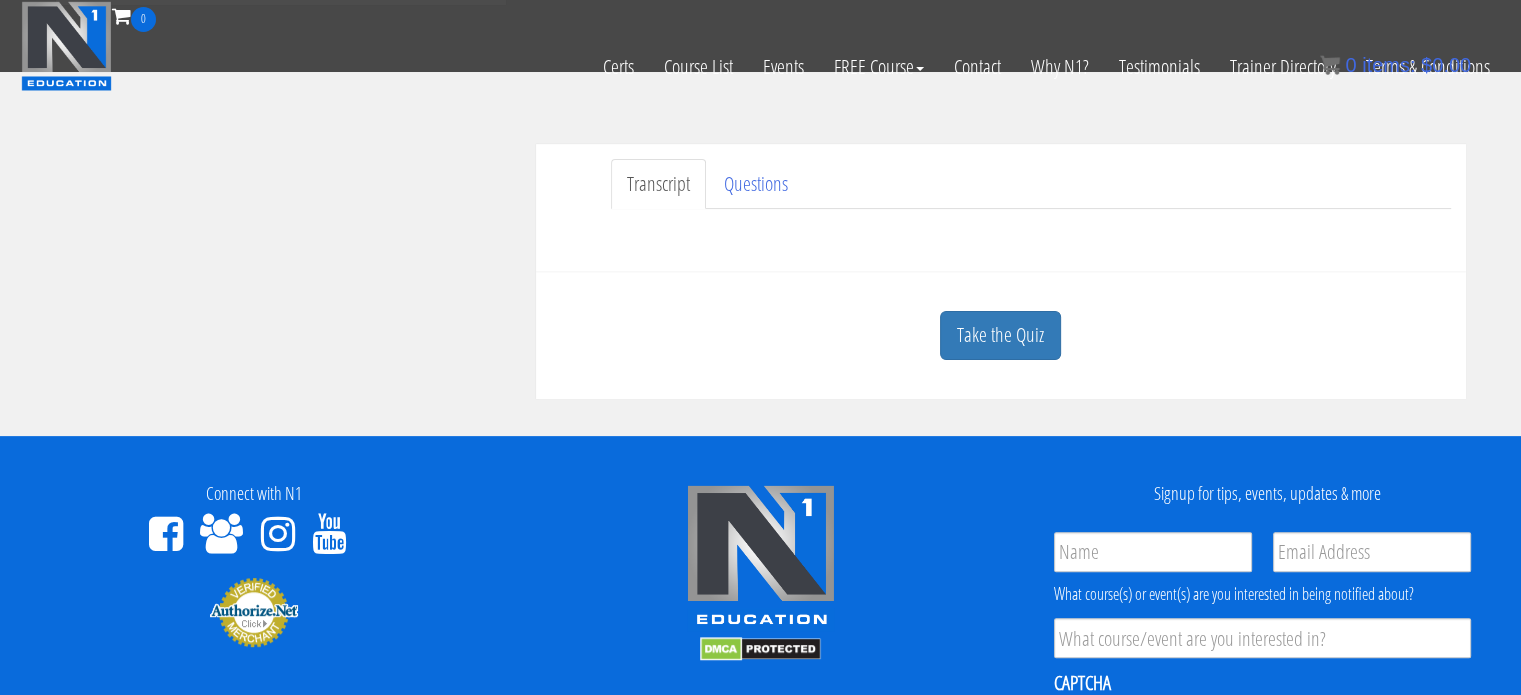 scroll, scrollTop: 486, scrollLeft: 0, axis: vertical 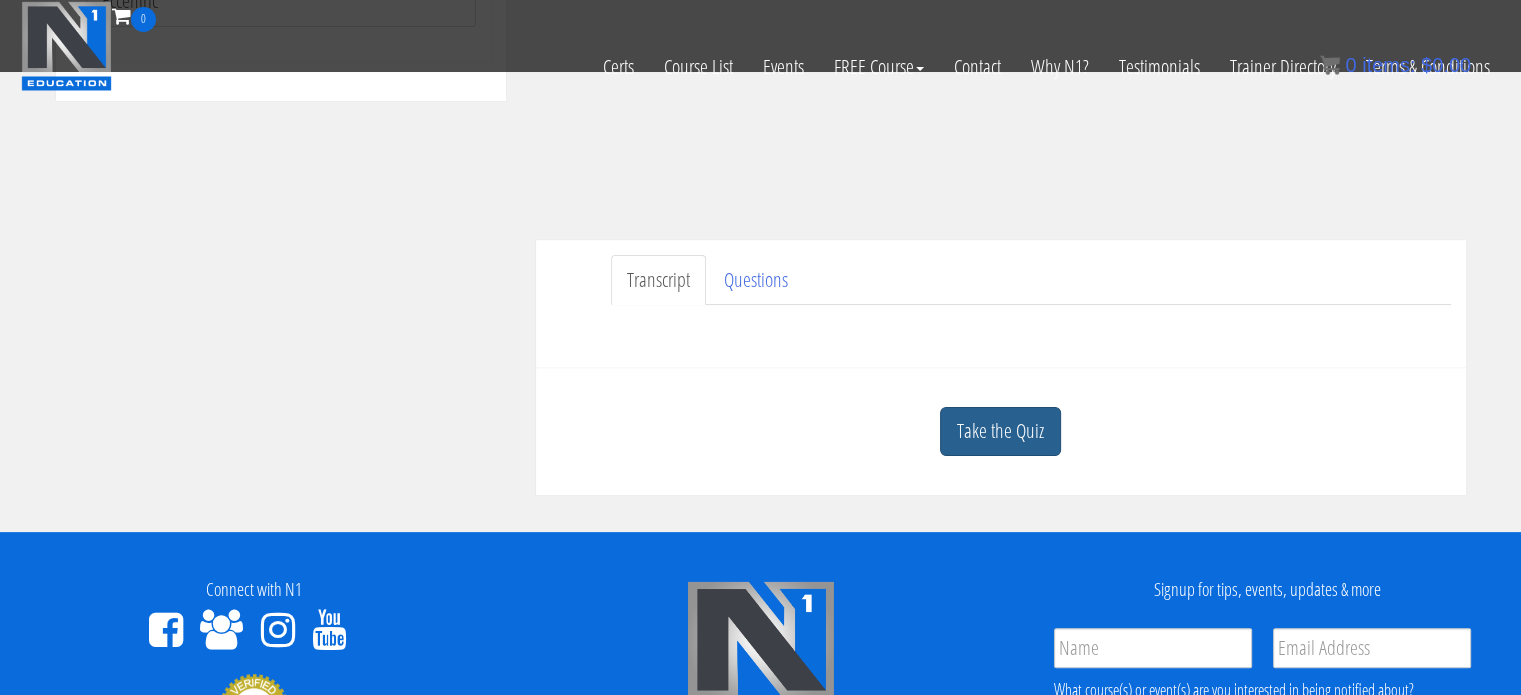 click on "Take the Quiz" at bounding box center (1000, 431) 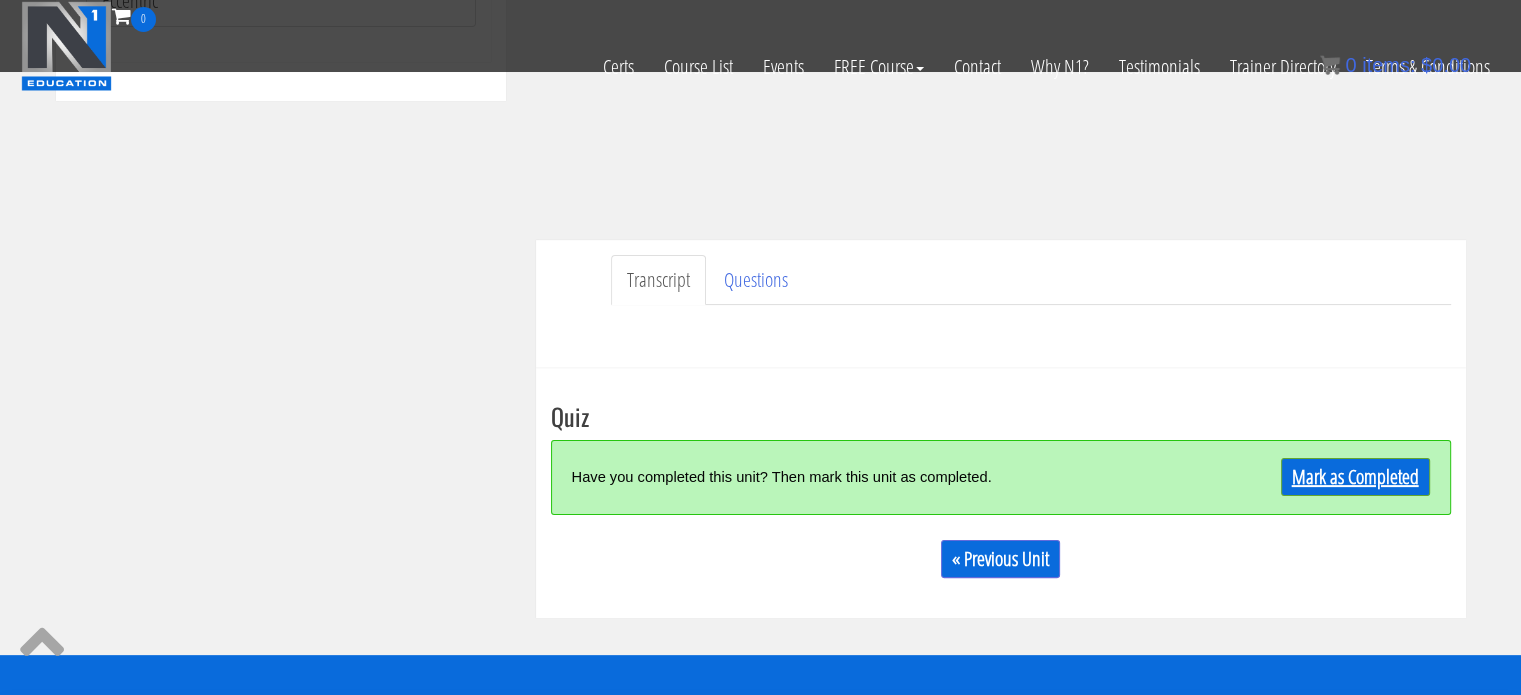 click on "Mark as Completed" at bounding box center [1355, 477] 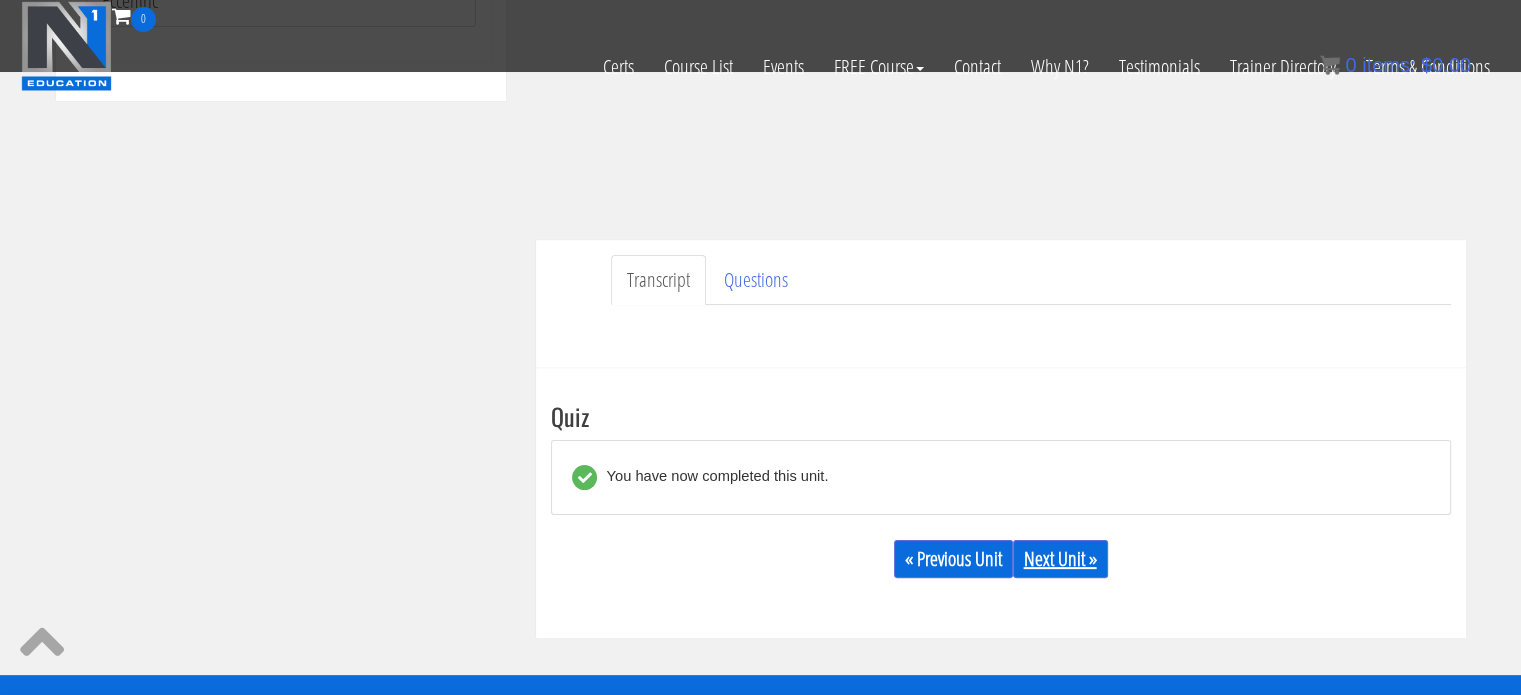 click on "Next Unit »" at bounding box center [1060, 559] 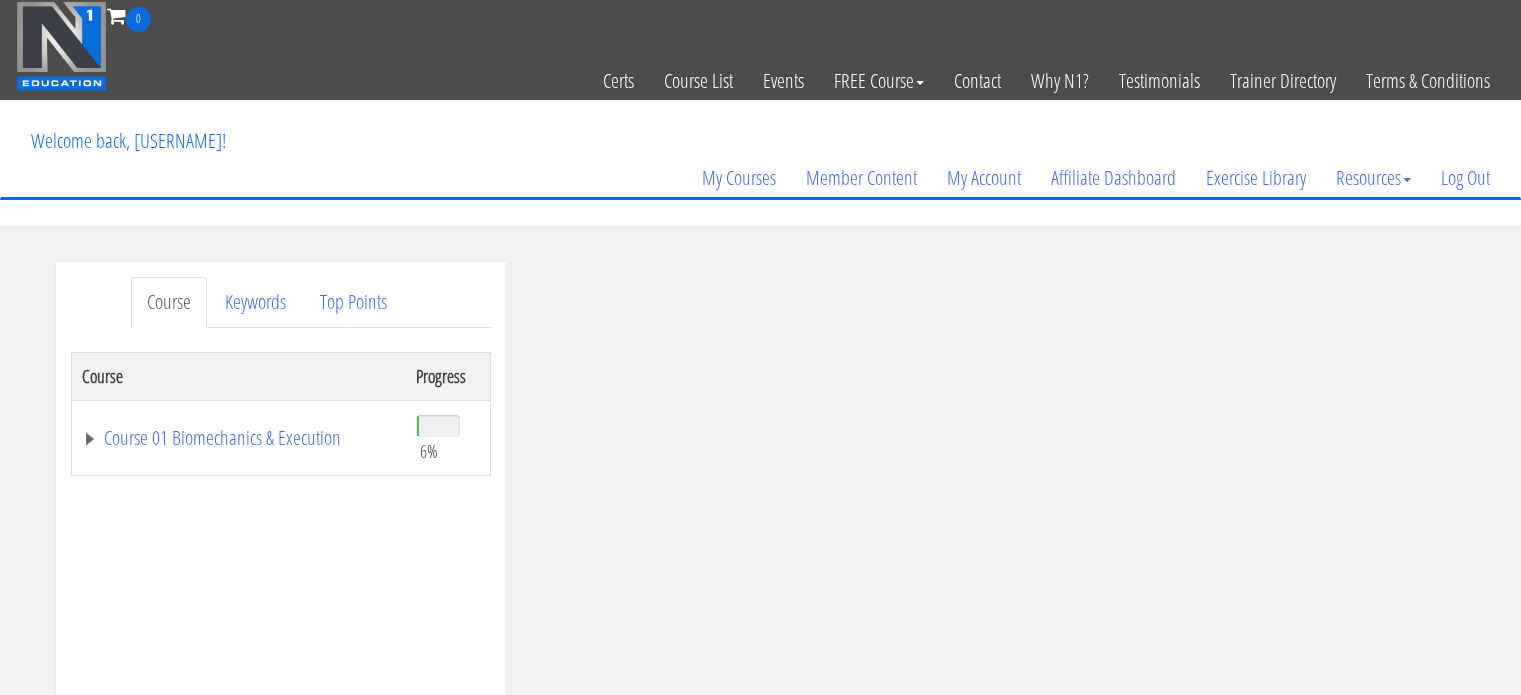 scroll, scrollTop: 0, scrollLeft: 0, axis: both 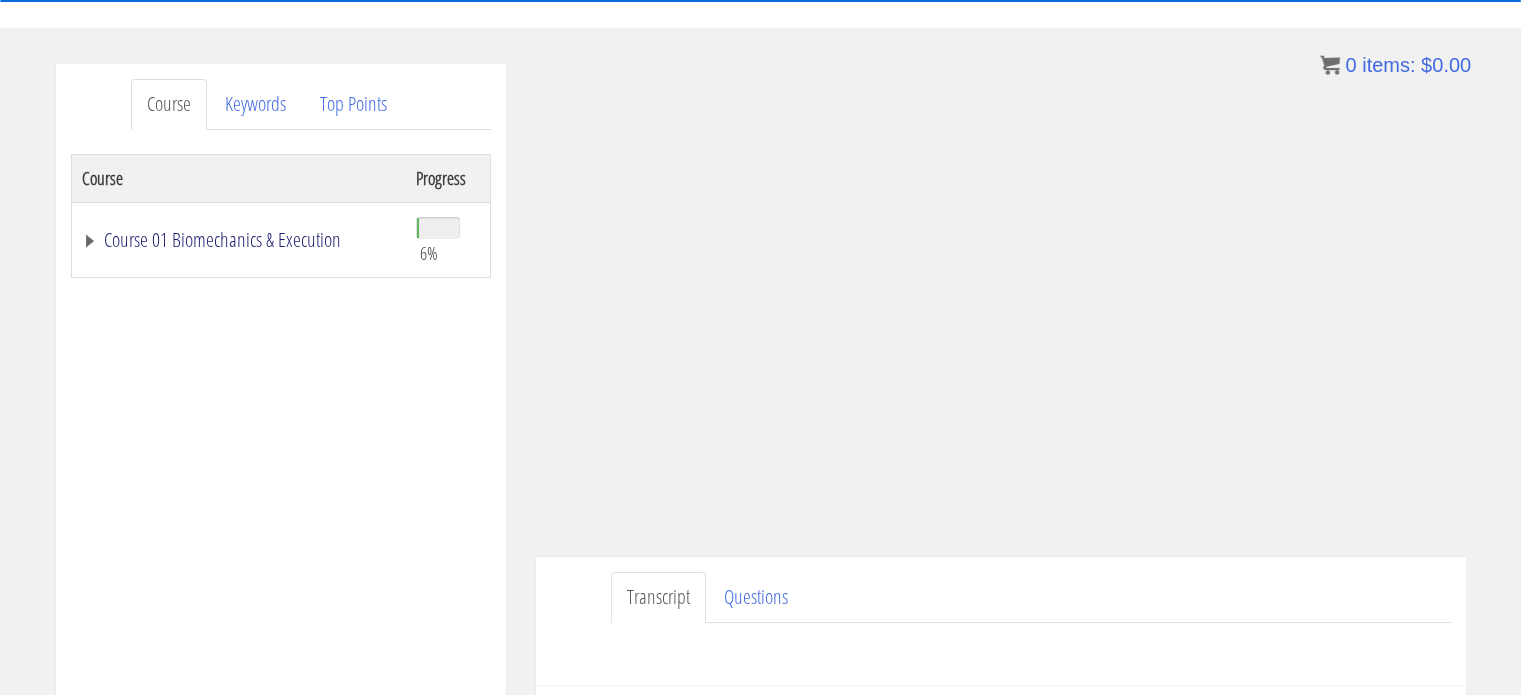 click on "Course 01 Biomechanics & Execution" at bounding box center (239, 240) 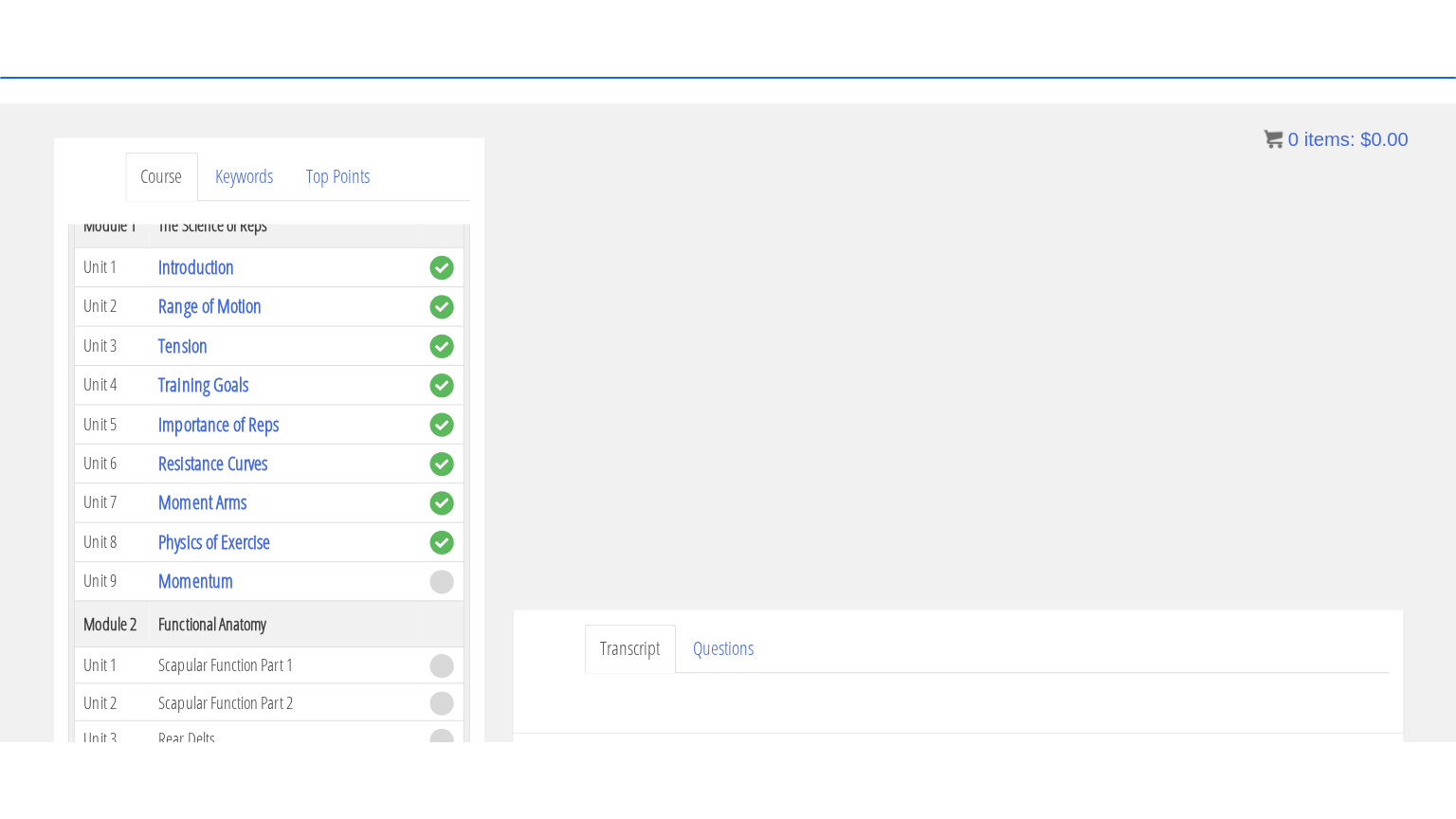 scroll, scrollTop: 129, scrollLeft: 0, axis: vertical 